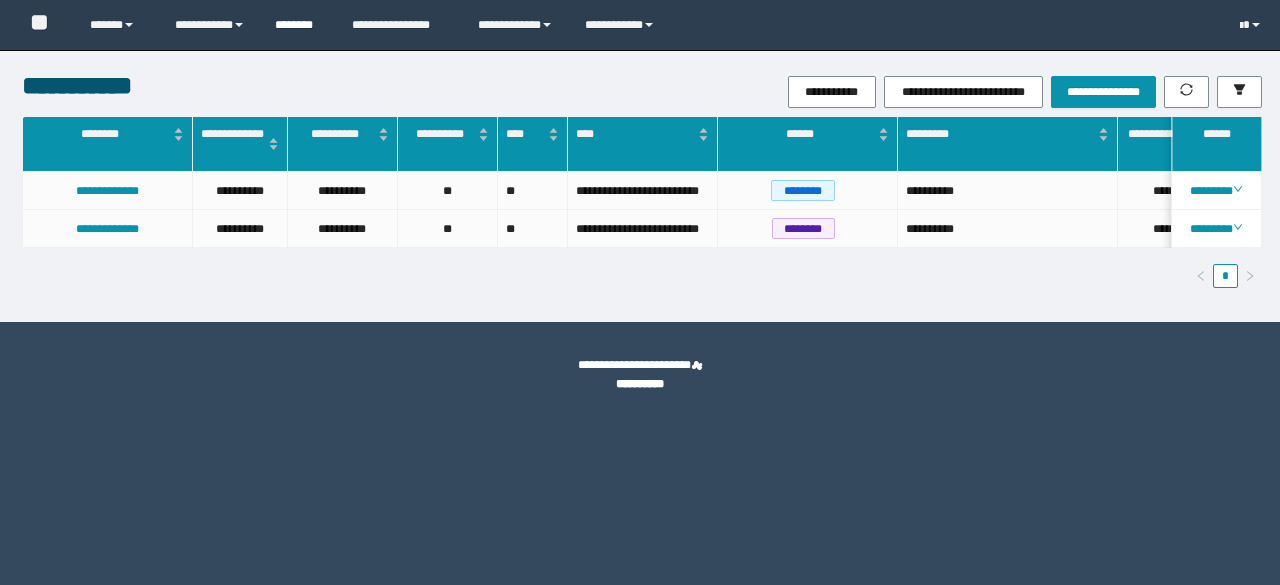scroll, scrollTop: 0, scrollLeft: 0, axis: both 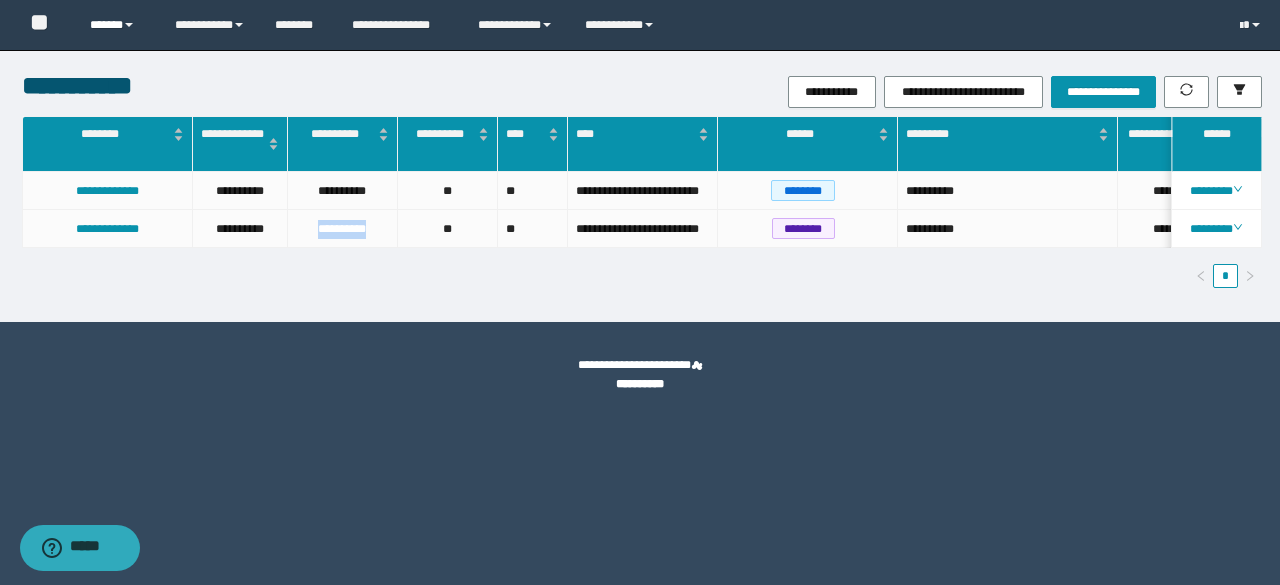 click on "******" at bounding box center [117, 25] 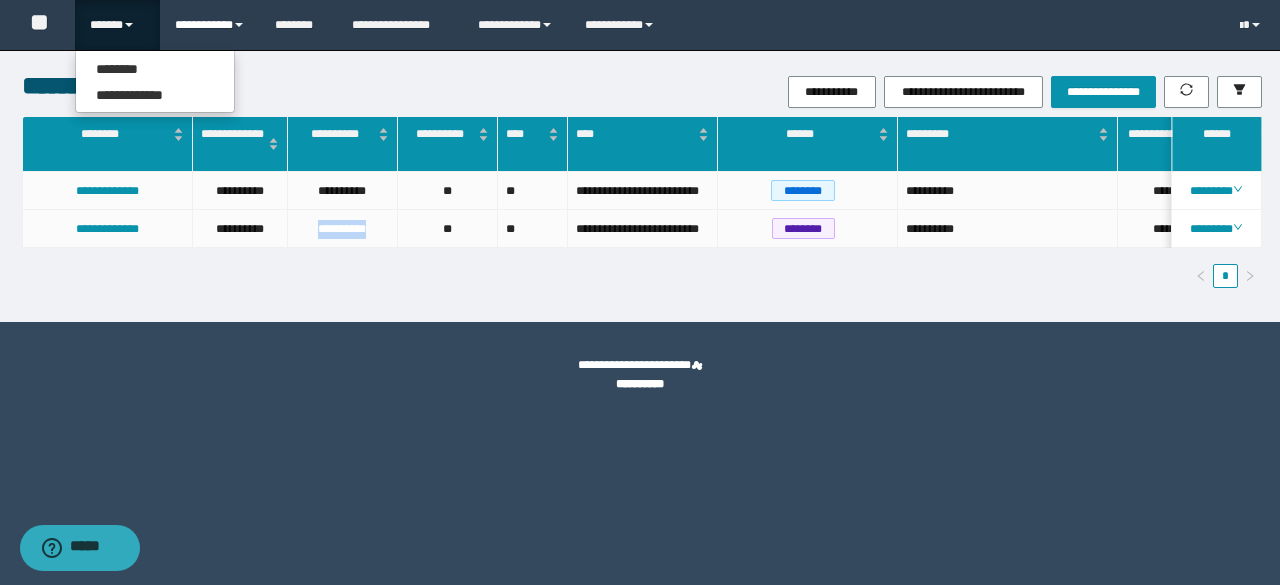 click on "**********" at bounding box center [210, 25] 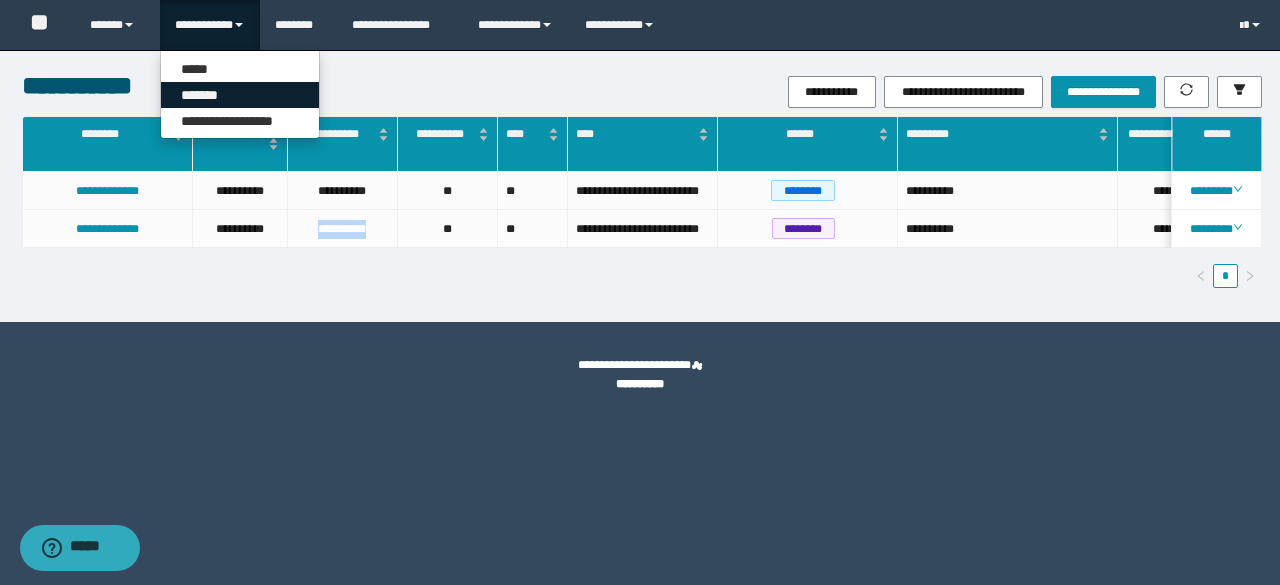 click on "*******" at bounding box center [240, 95] 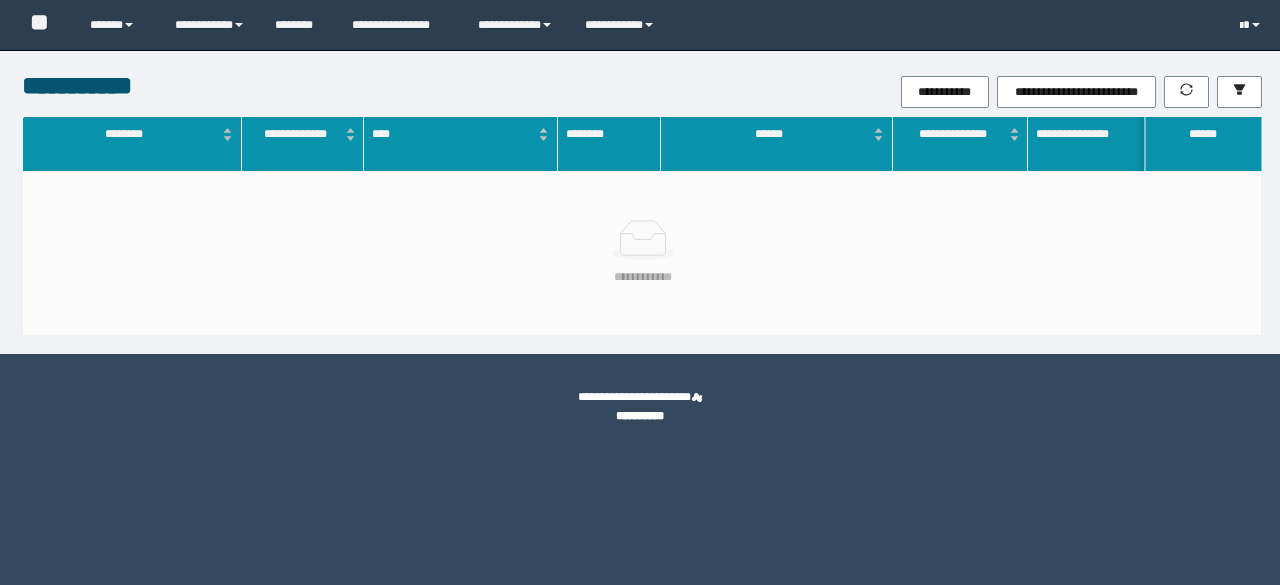 scroll, scrollTop: 0, scrollLeft: 0, axis: both 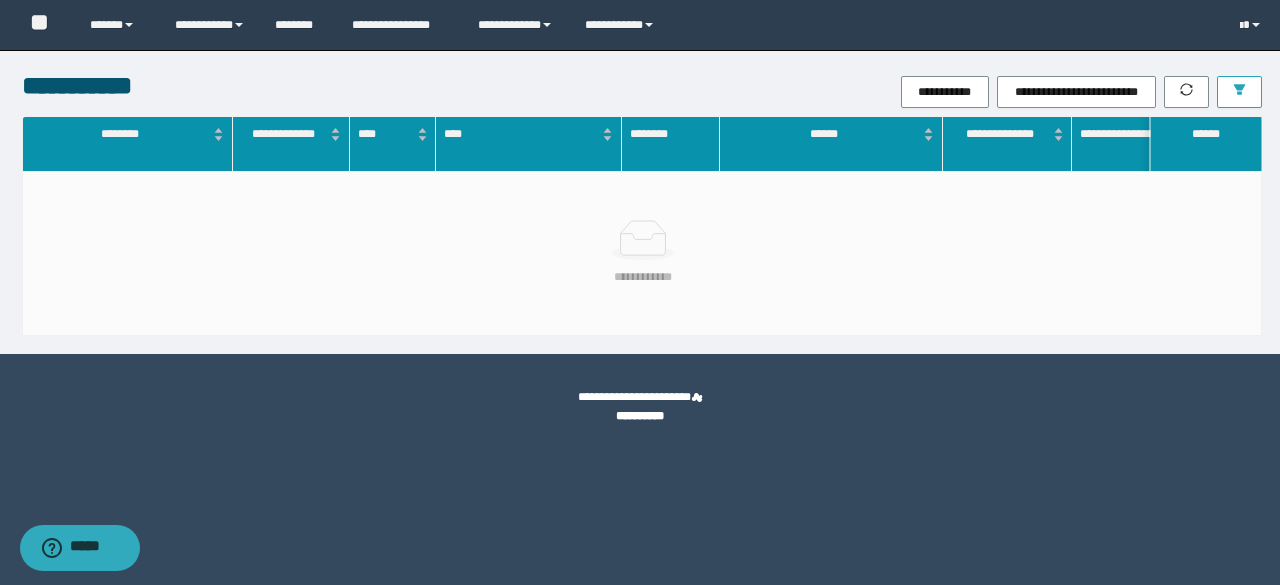 click at bounding box center (1239, 92) 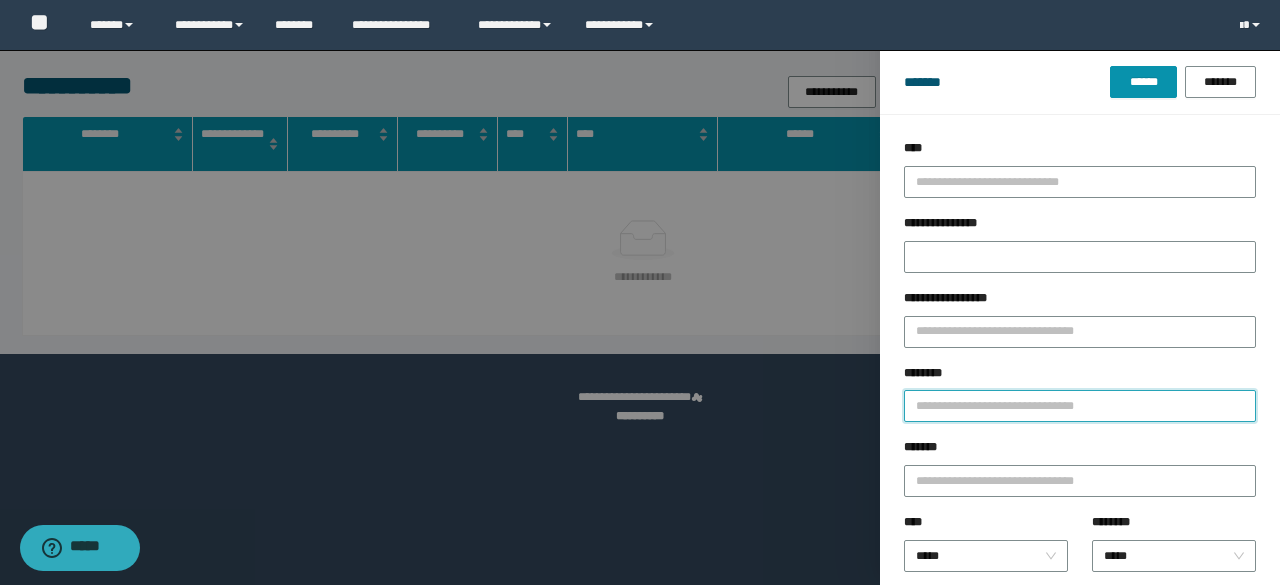 click on "********" at bounding box center [1080, 406] 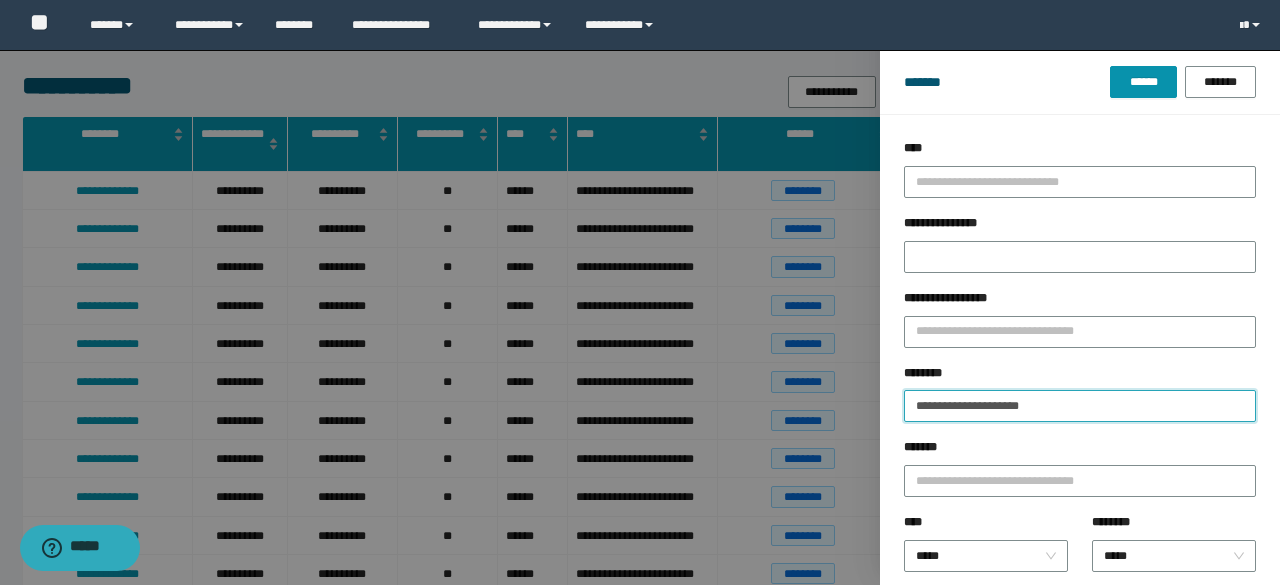 click on "******" at bounding box center [1143, 82] 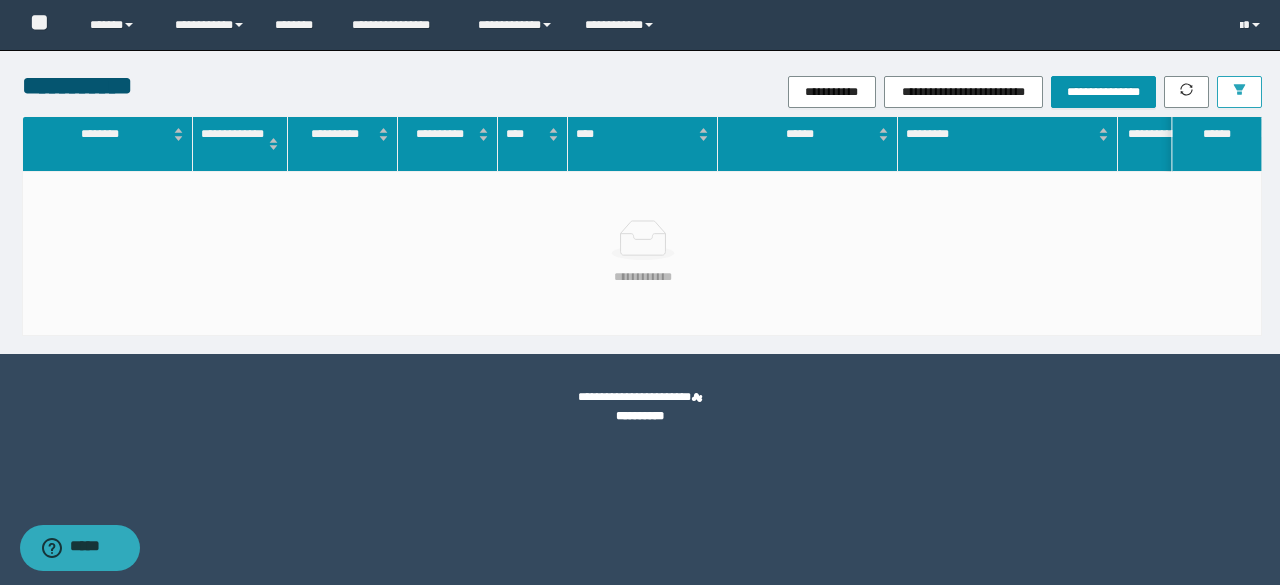 click at bounding box center (1239, 92) 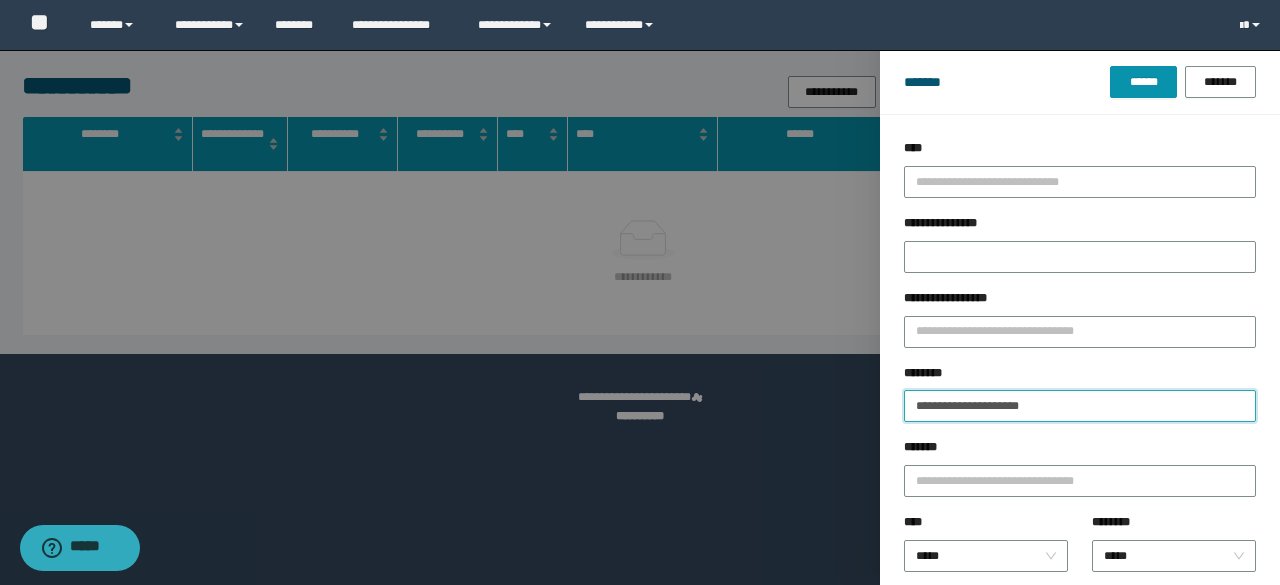 drag, startPoint x: 1103, startPoint y: 403, endPoint x: 176, endPoint y: 393, distance: 927.05396 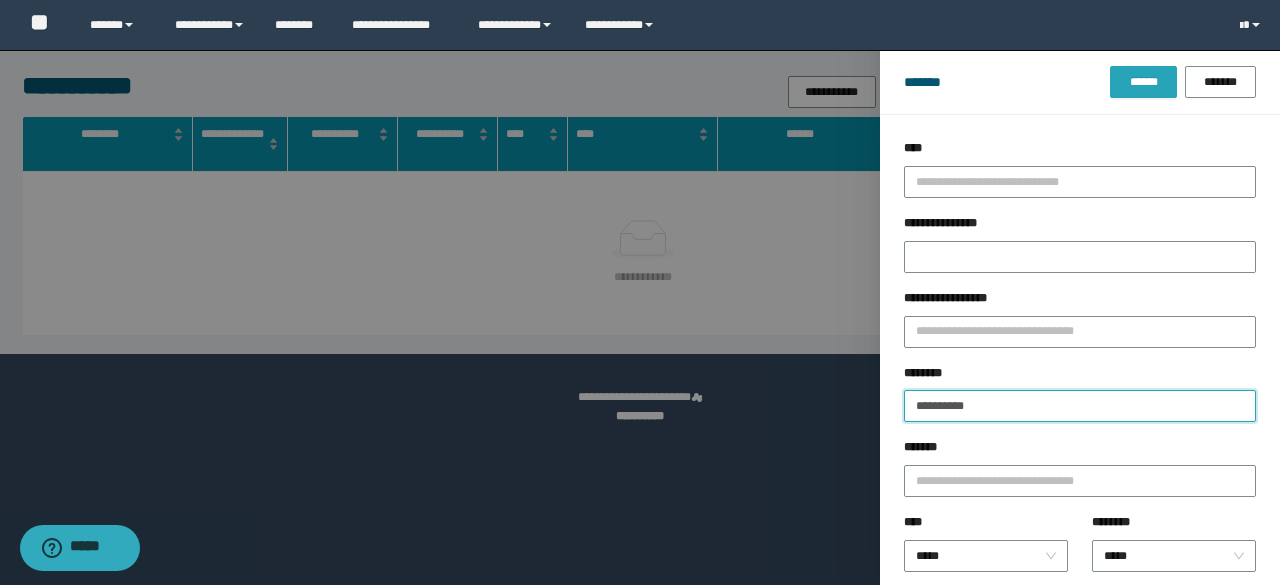 type on "**********" 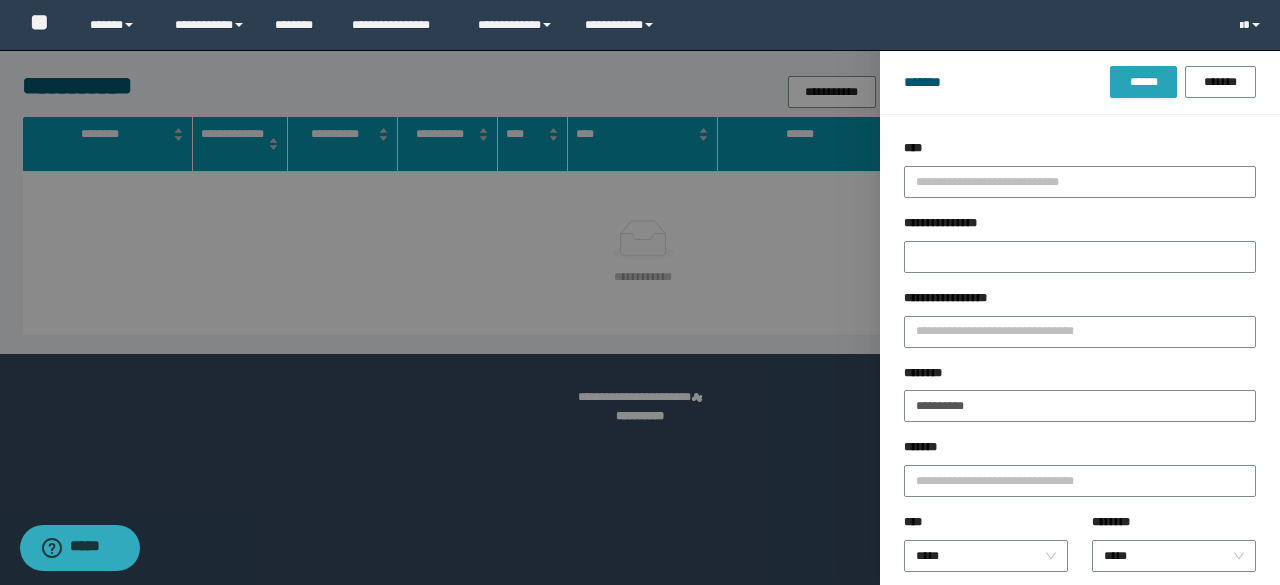 click on "******" at bounding box center (1143, 82) 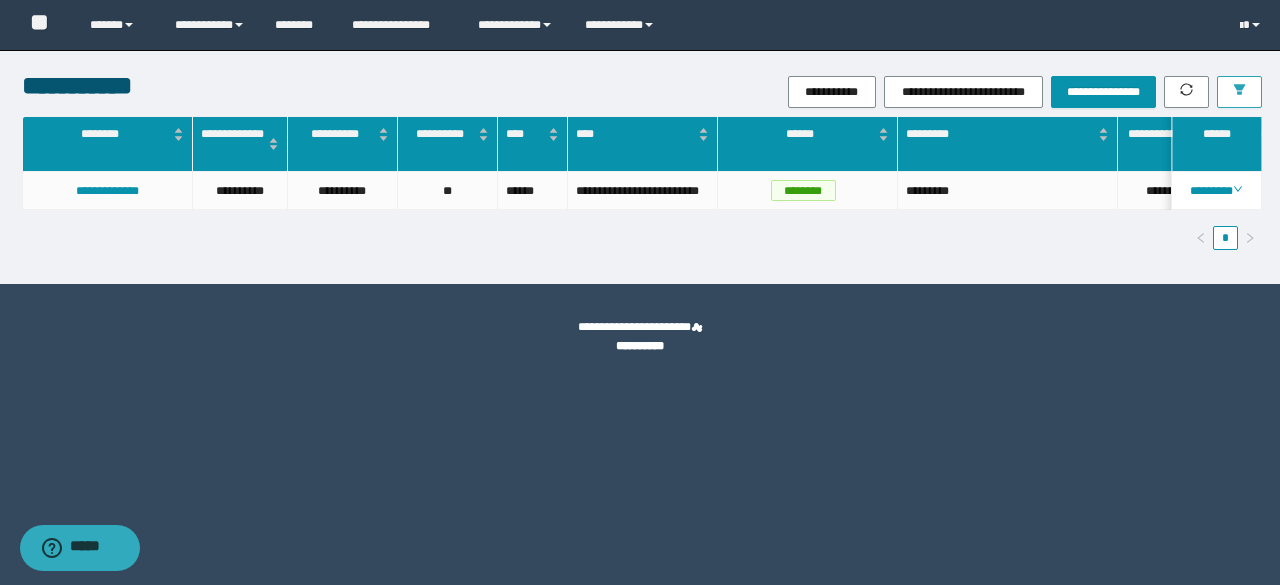 scroll, scrollTop: 0, scrollLeft: 10, axis: horizontal 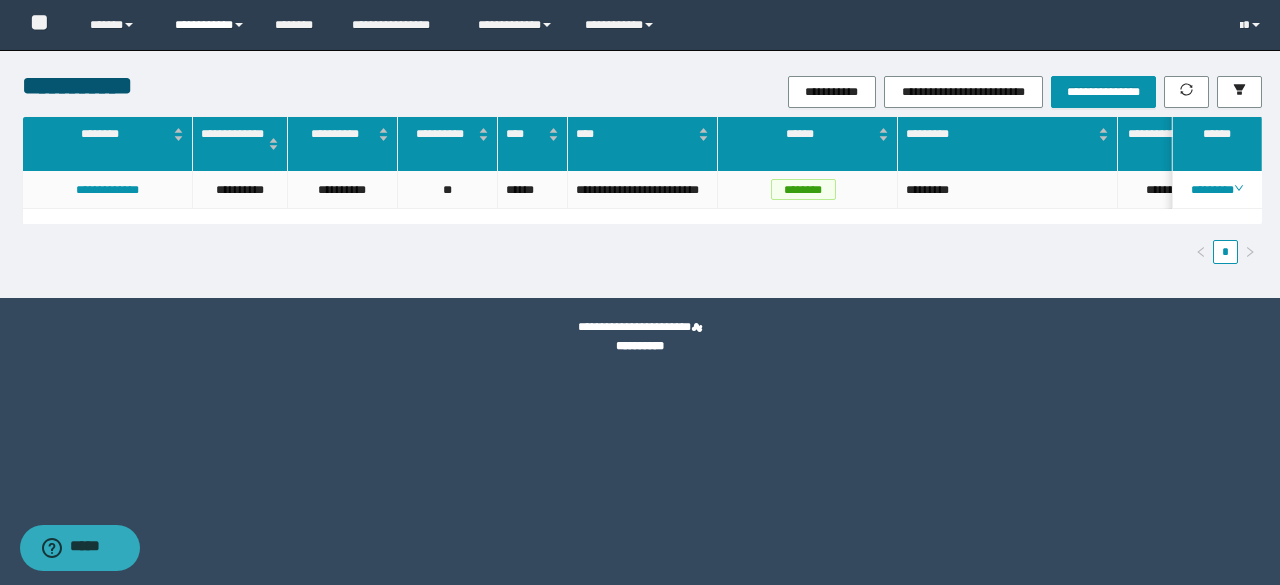 click on "**********" at bounding box center (210, 25) 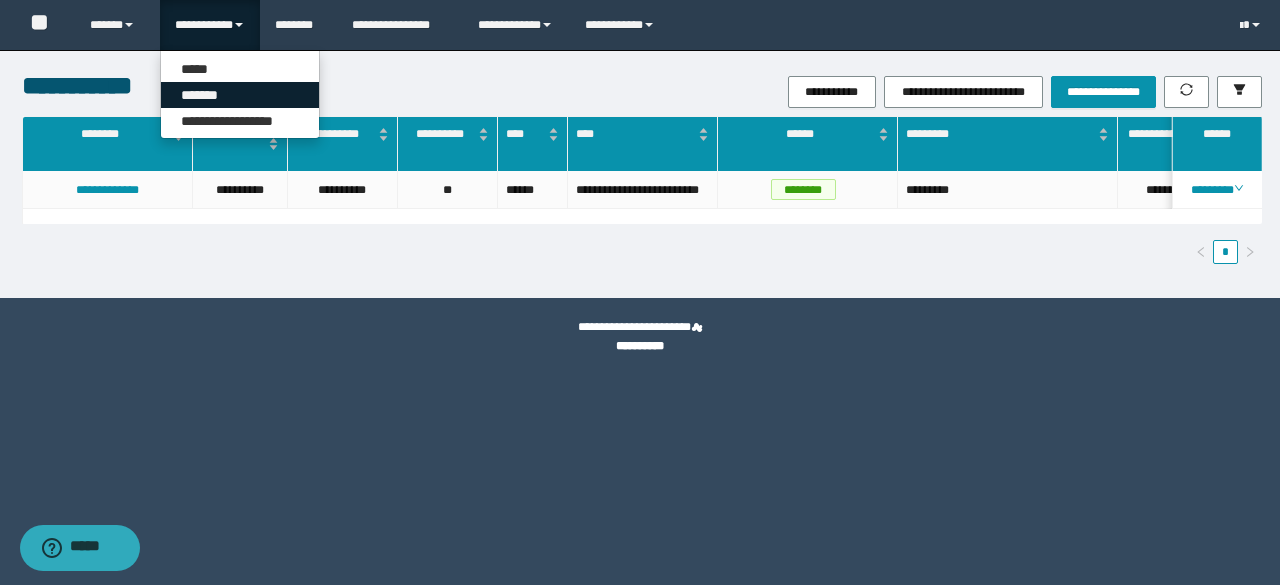 click on "*******" at bounding box center [240, 95] 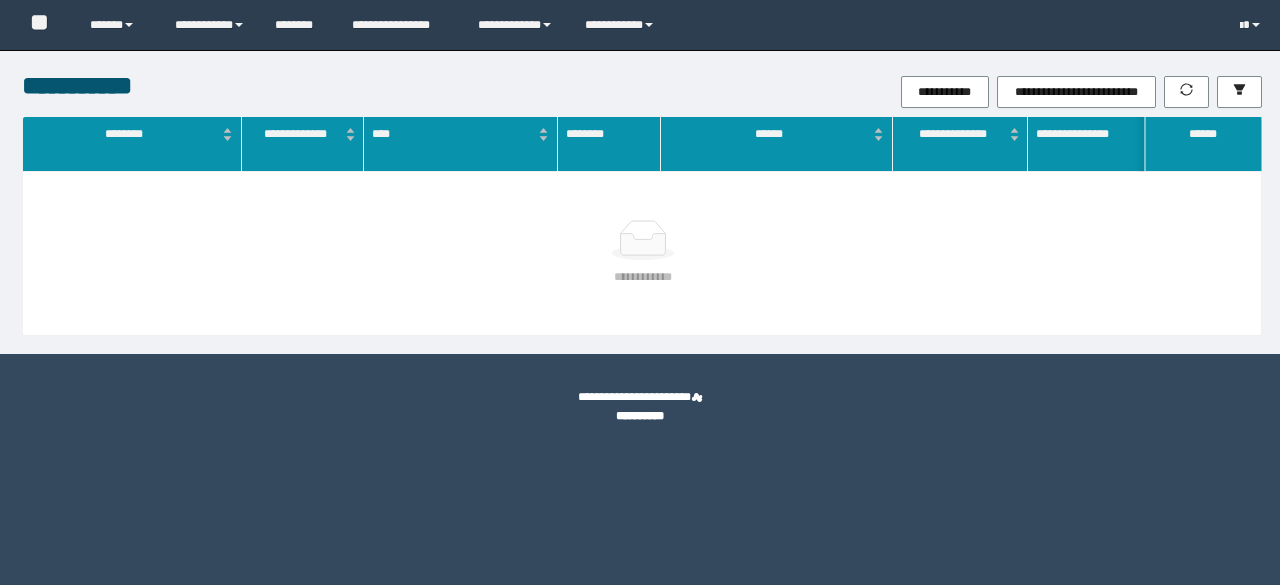 scroll, scrollTop: 0, scrollLeft: 0, axis: both 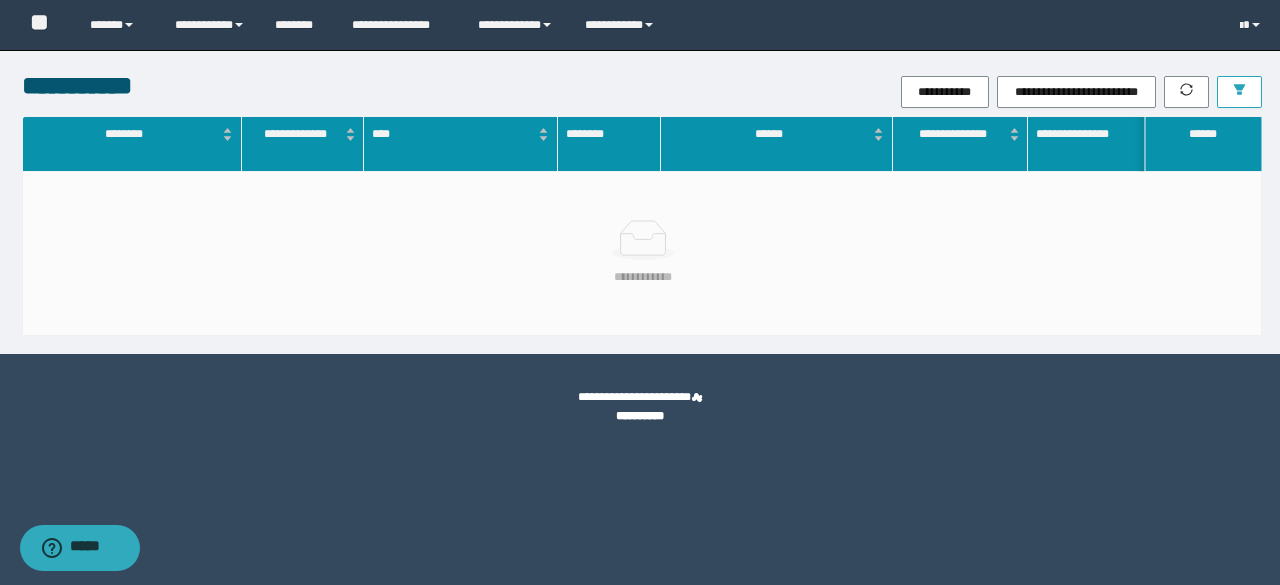 click 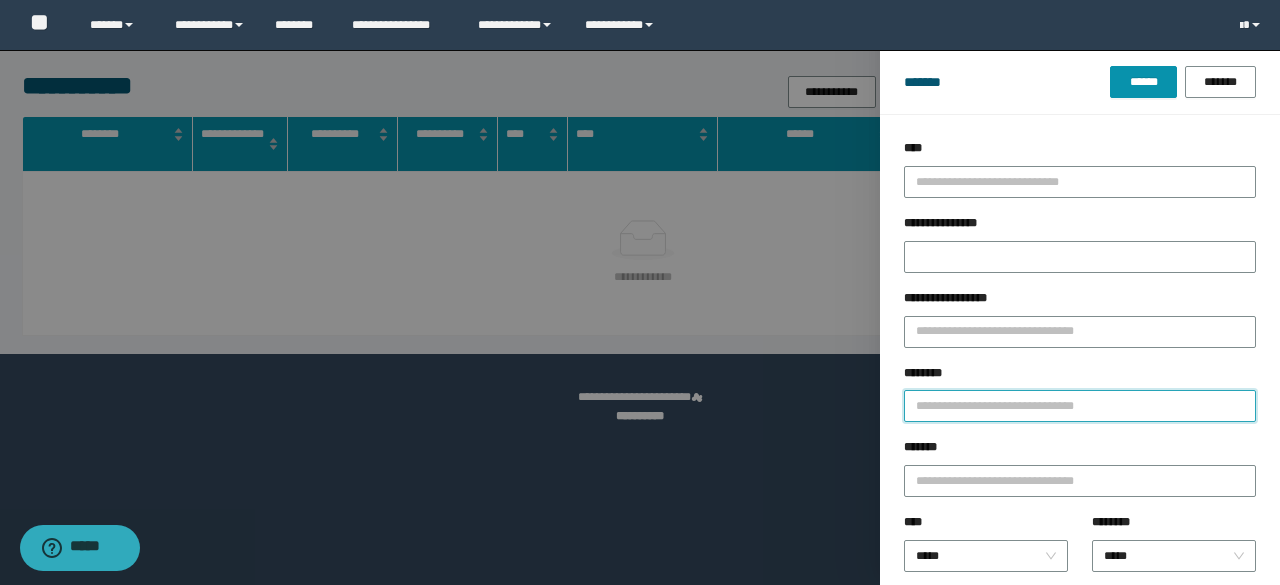 click on "********" at bounding box center [1080, 406] 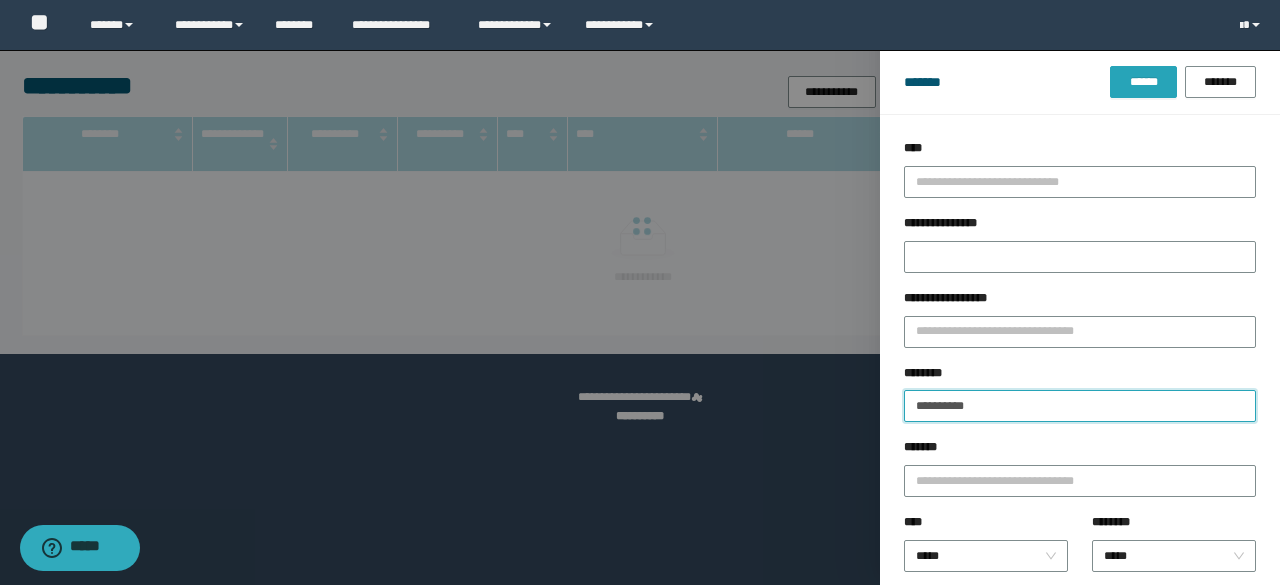 type on "**********" 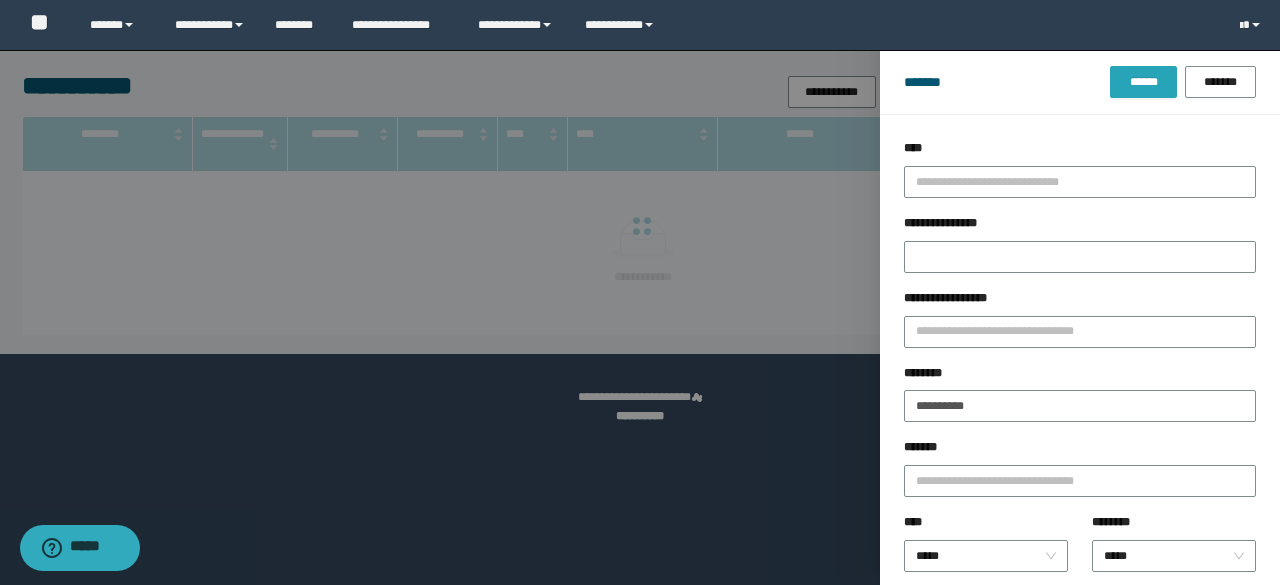 click on "******" at bounding box center (1143, 82) 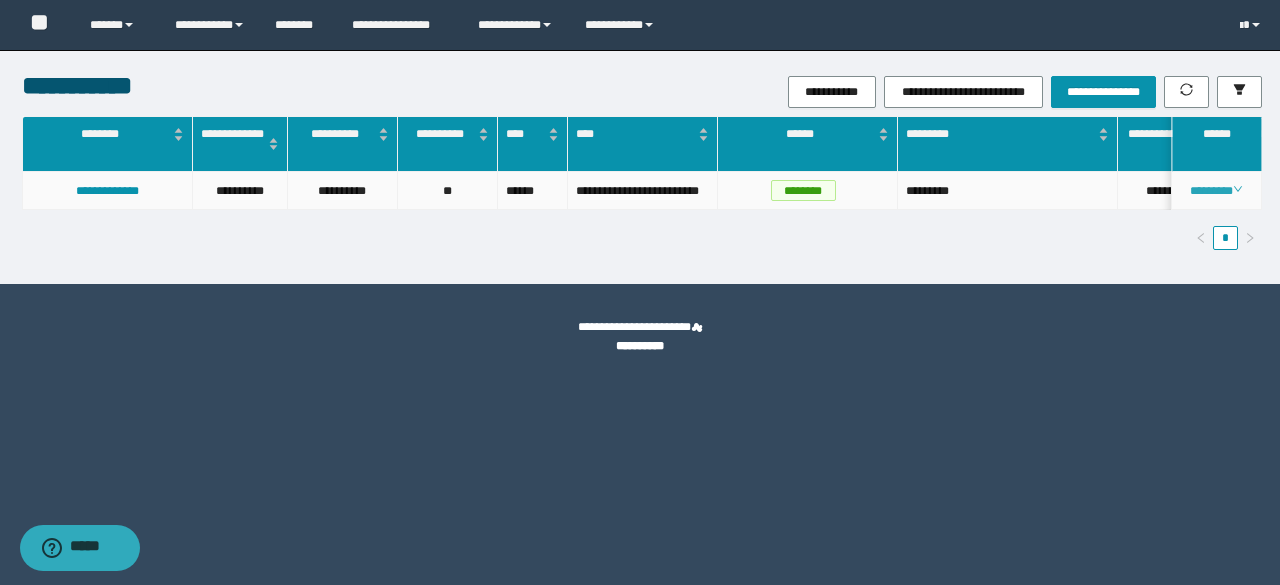 click on "********" at bounding box center (1216, 191) 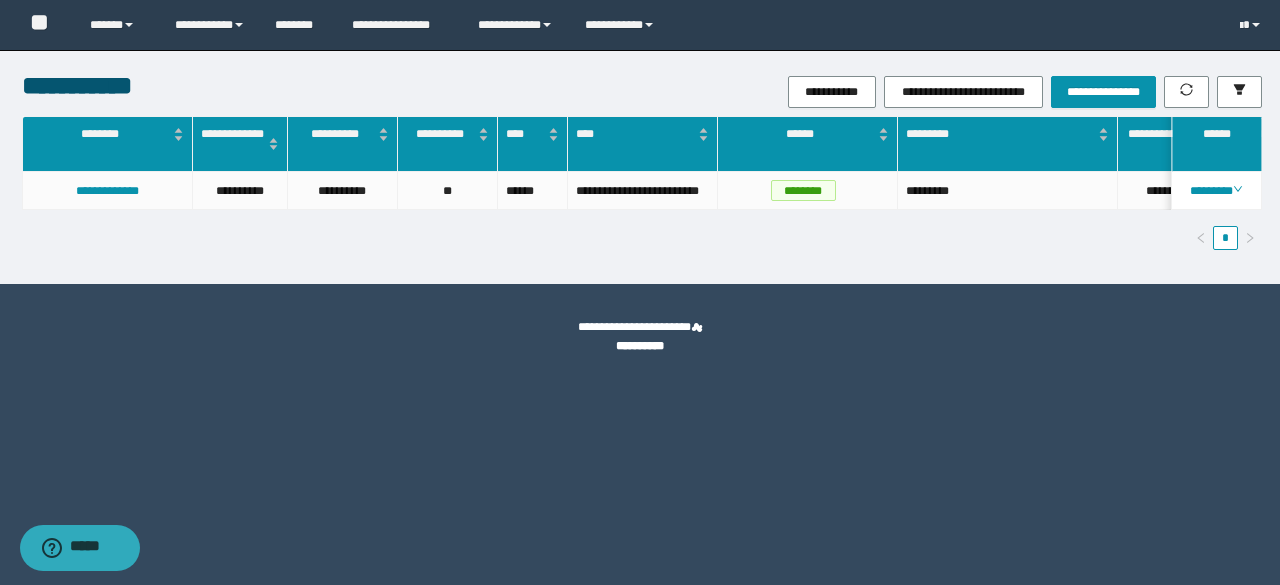 scroll, scrollTop: 0, scrollLeft: 414, axis: horizontal 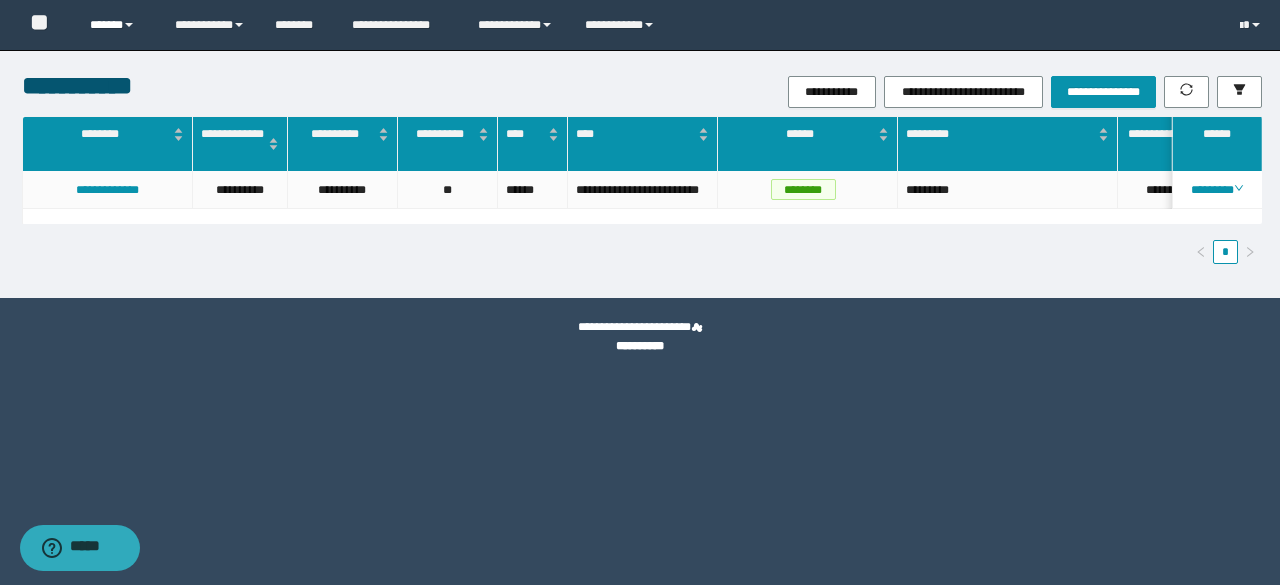 click on "******" at bounding box center (117, 25) 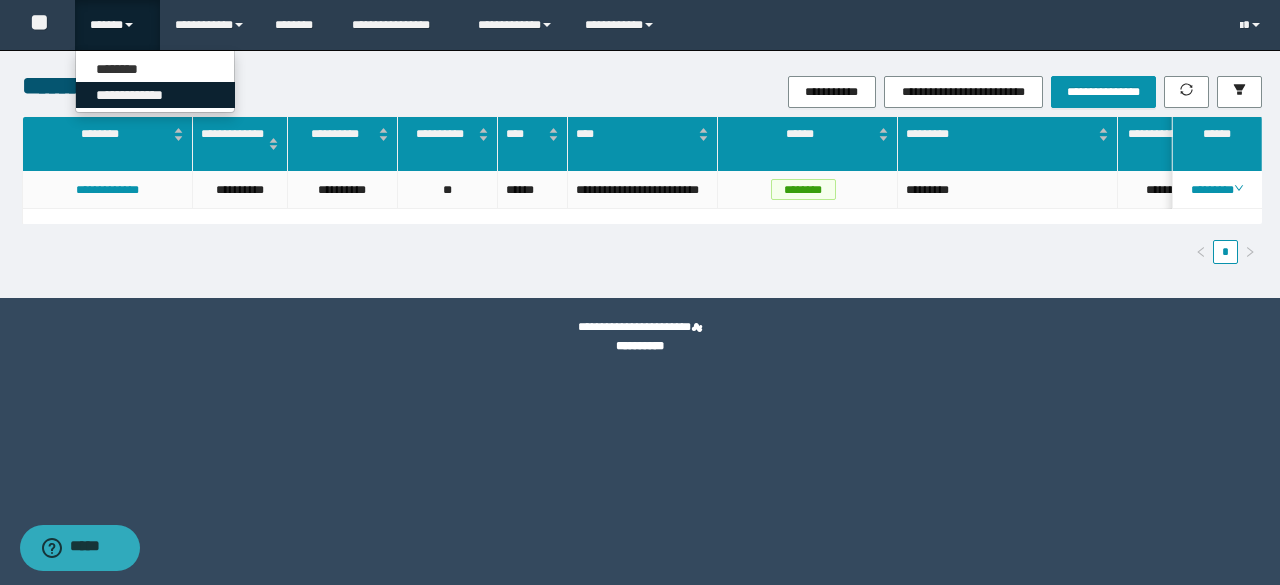 click on "**********" at bounding box center (155, 95) 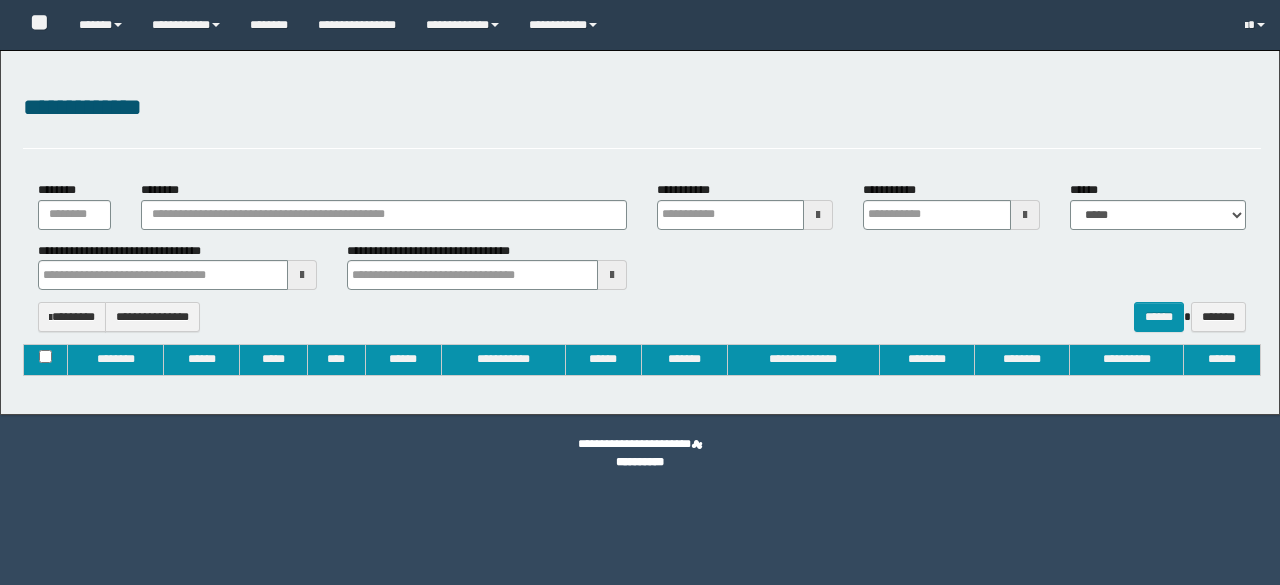 type on "**********" 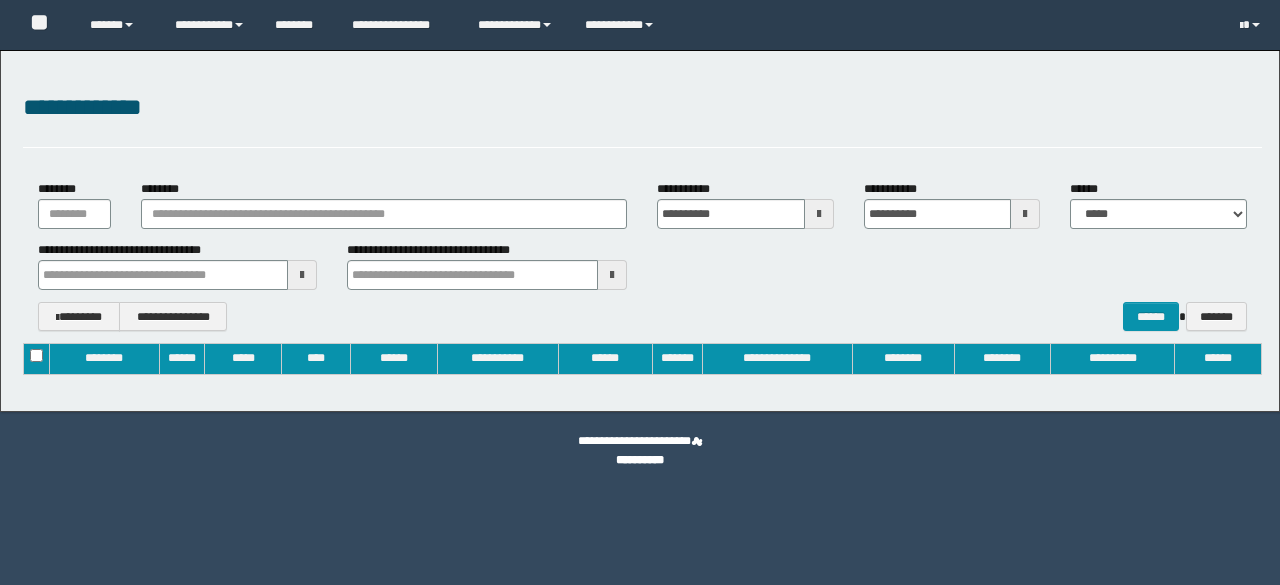 scroll, scrollTop: 0, scrollLeft: 0, axis: both 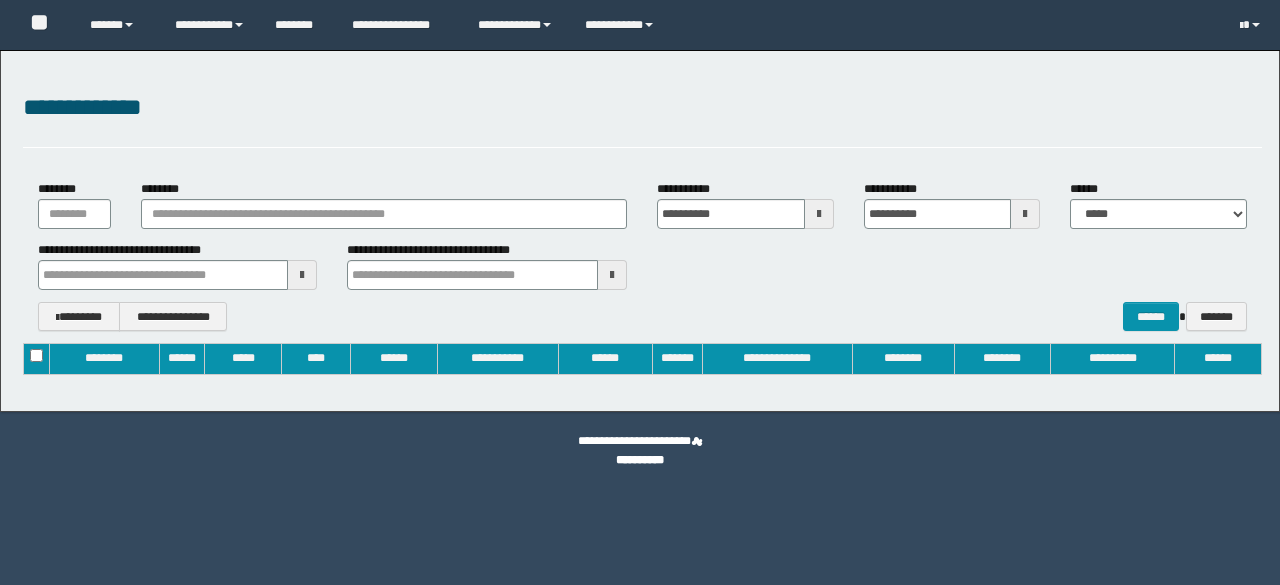 type 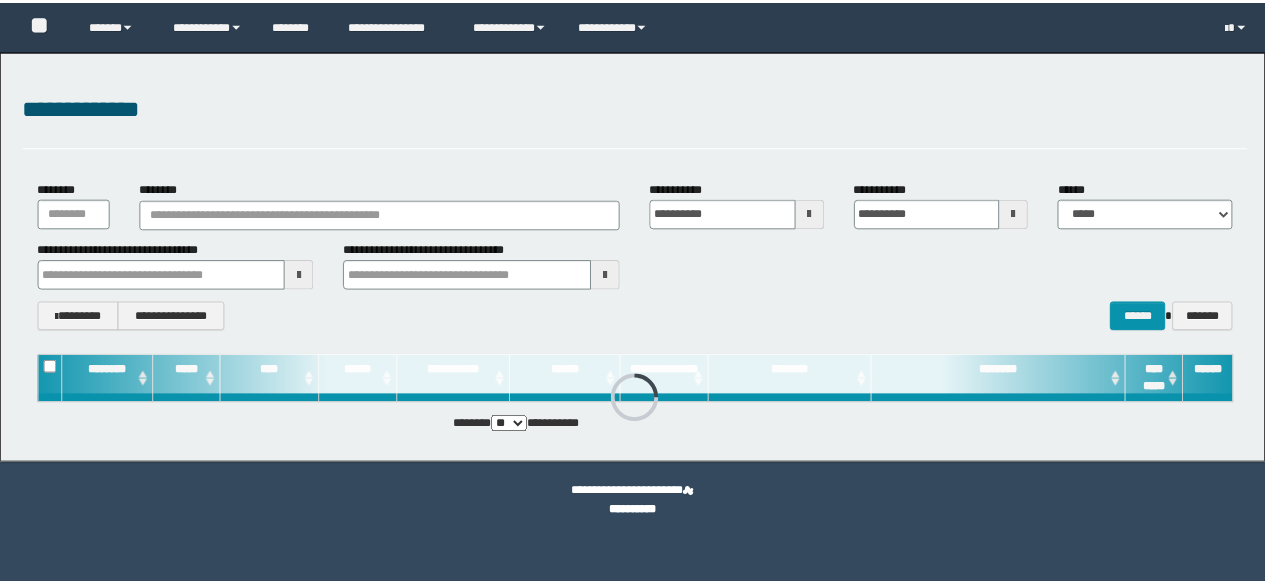scroll, scrollTop: 0, scrollLeft: 0, axis: both 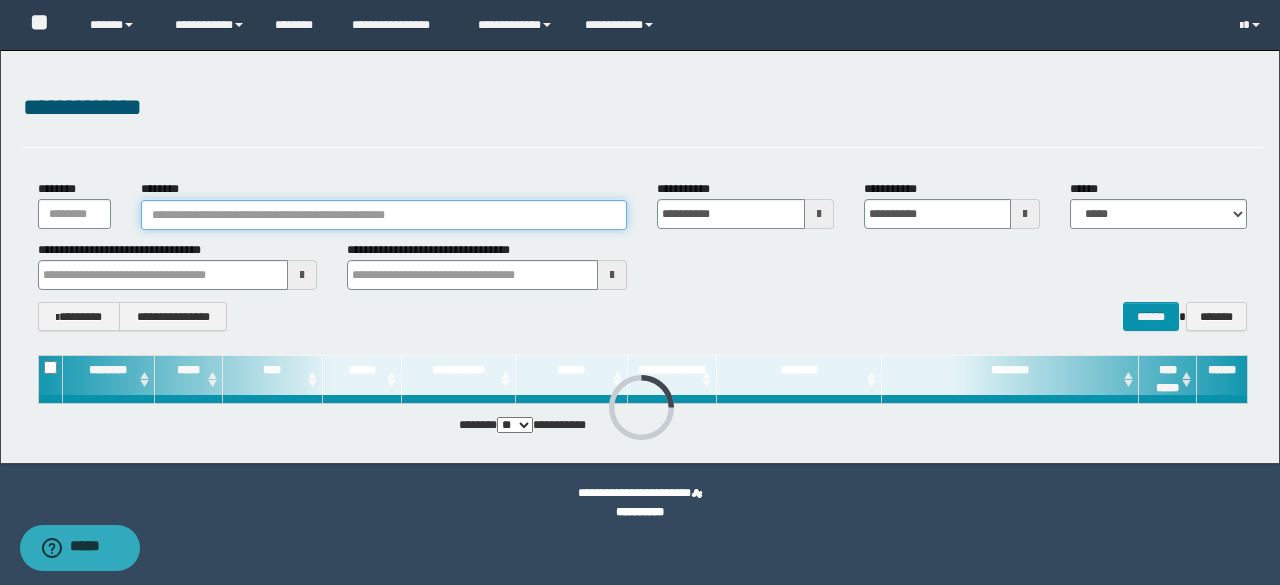 click on "********" at bounding box center [384, 215] 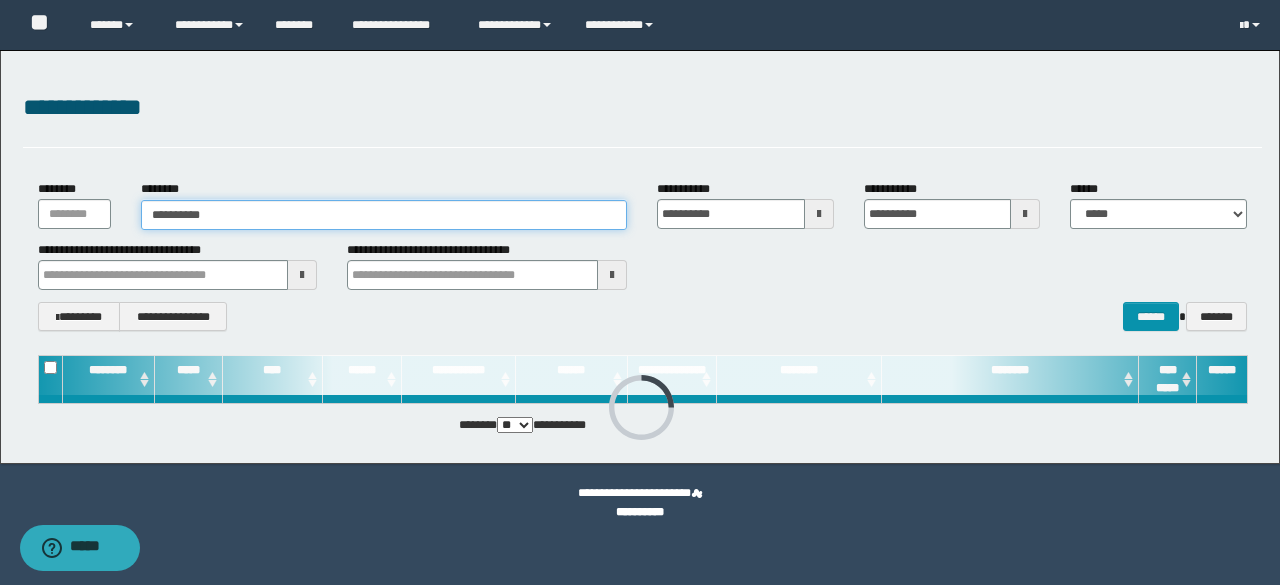 type on "**********" 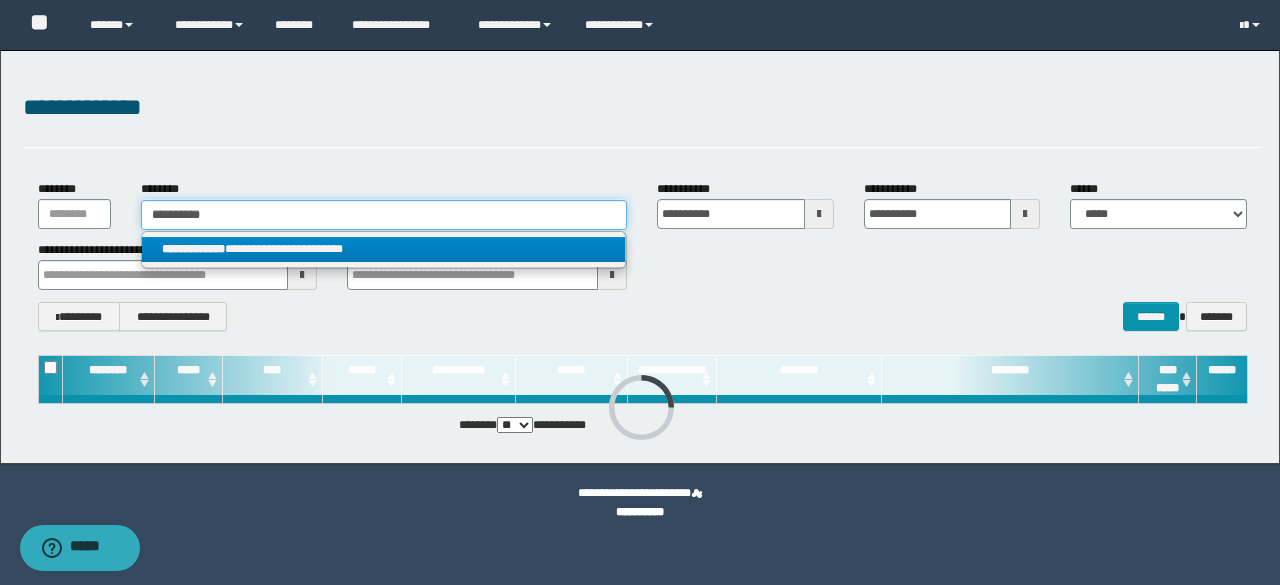 type on "**********" 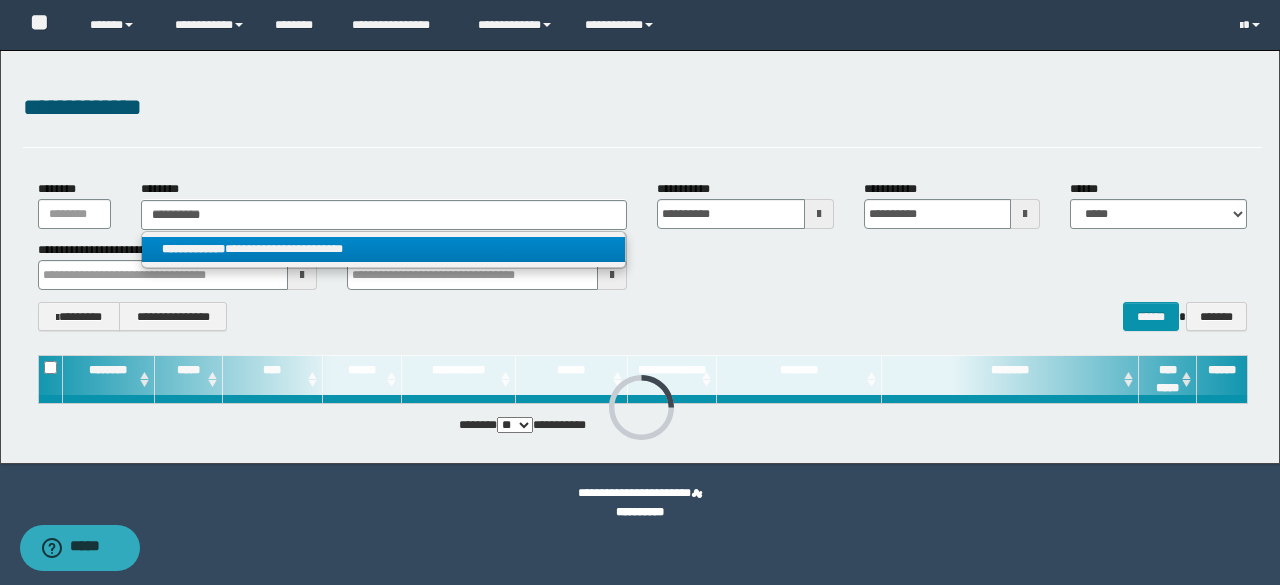 click on "**********" at bounding box center [384, 249] 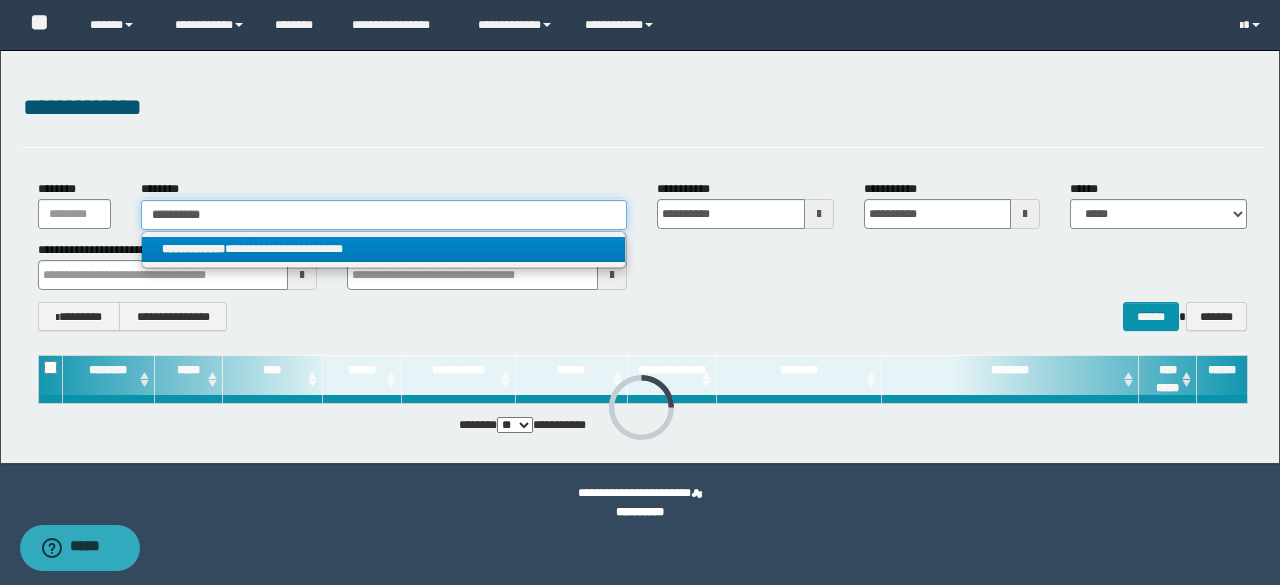 type 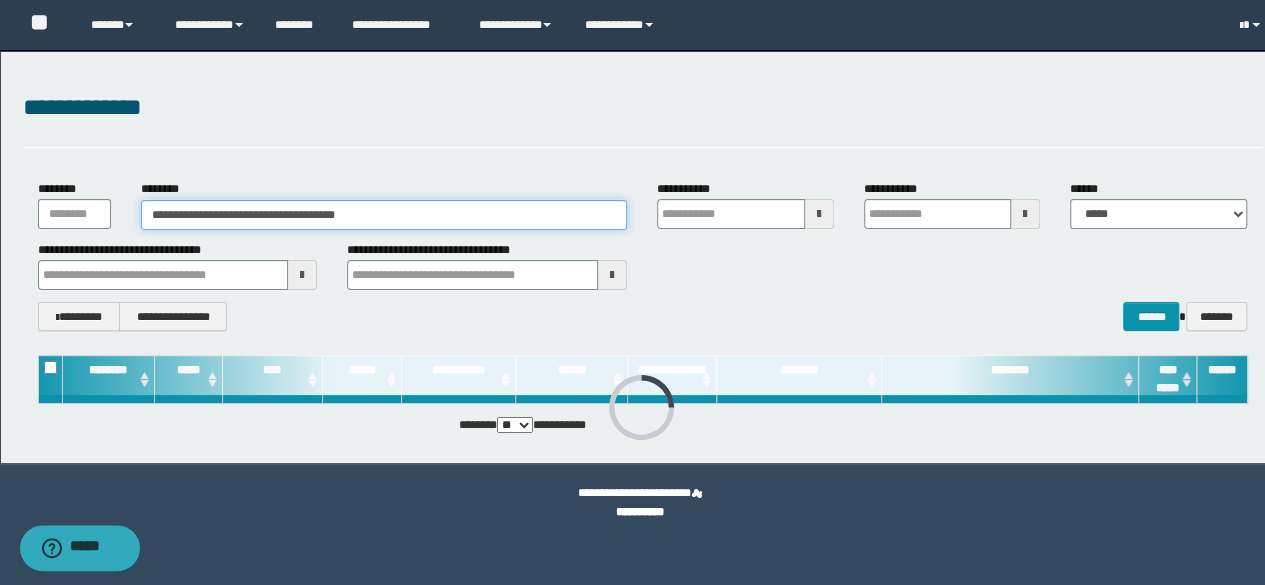type 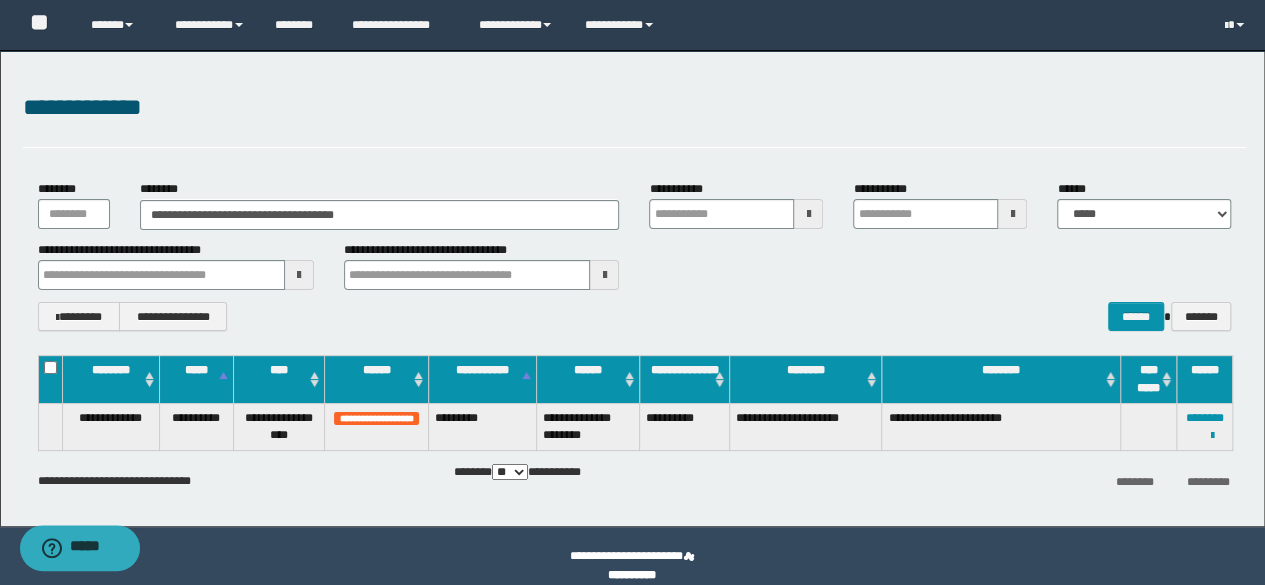 click on "**********" at bounding box center [1205, 426] 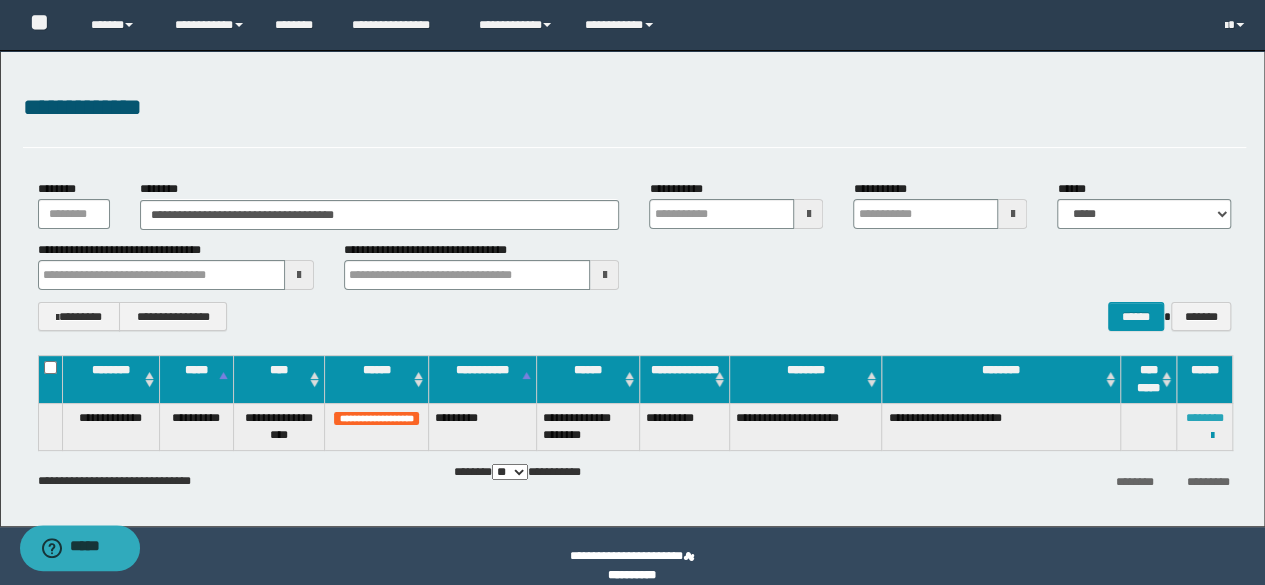 click on "********" at bounding box center [1205, 418] 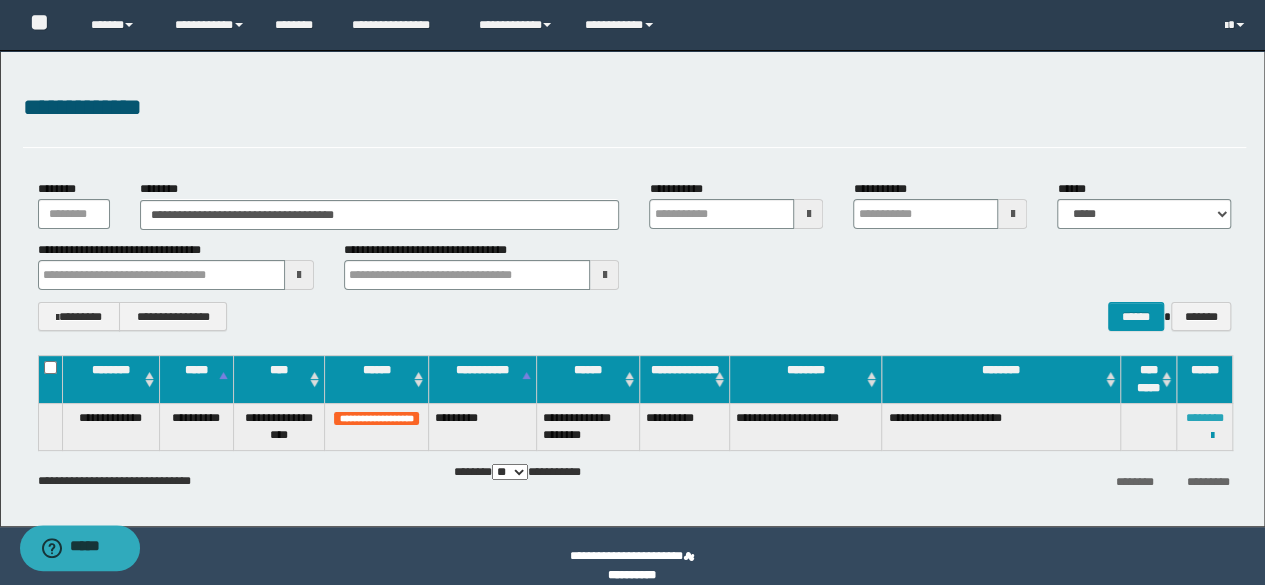type 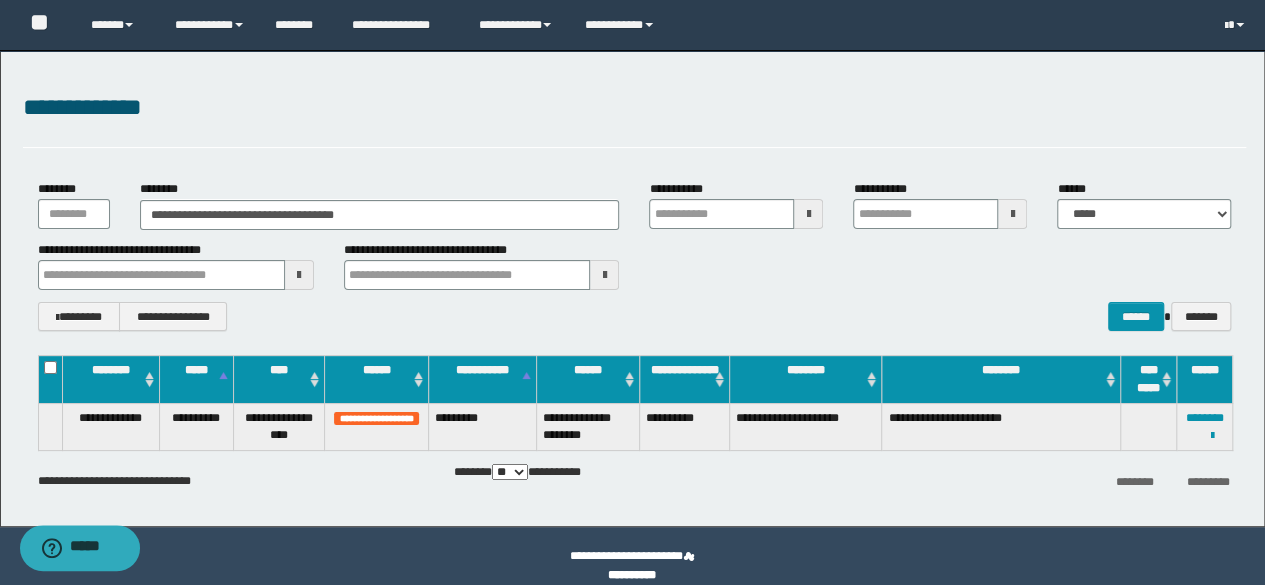 type 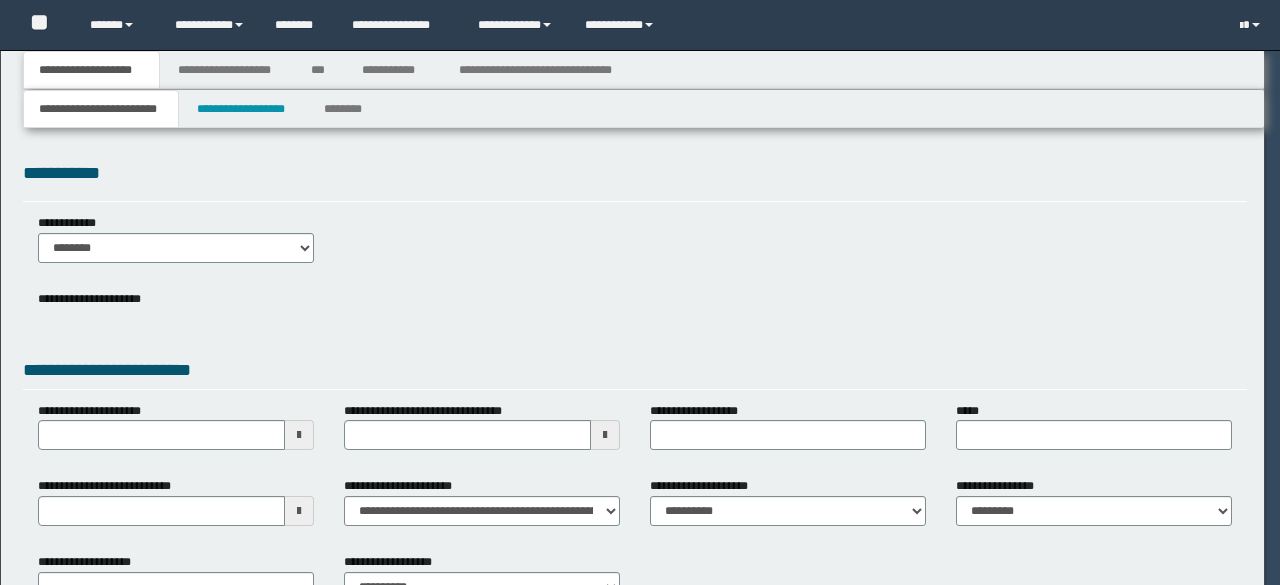 scroll, scrollTop: 0, scrollLeft: 0, axis: both 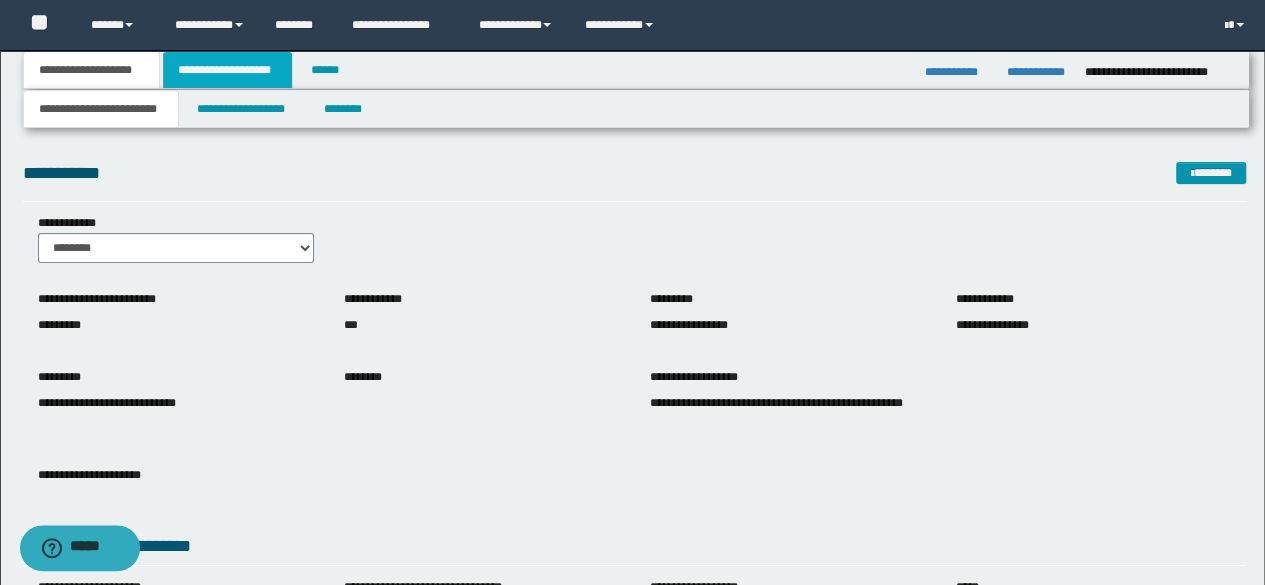 click on "**********" at bounding box center (227, 70) 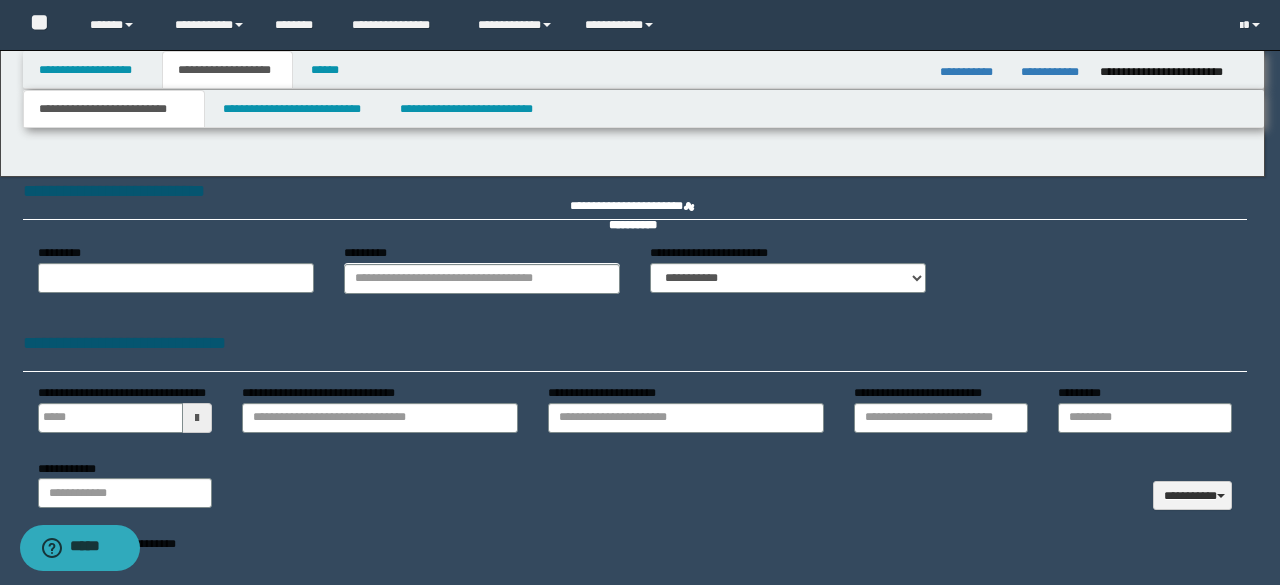 type 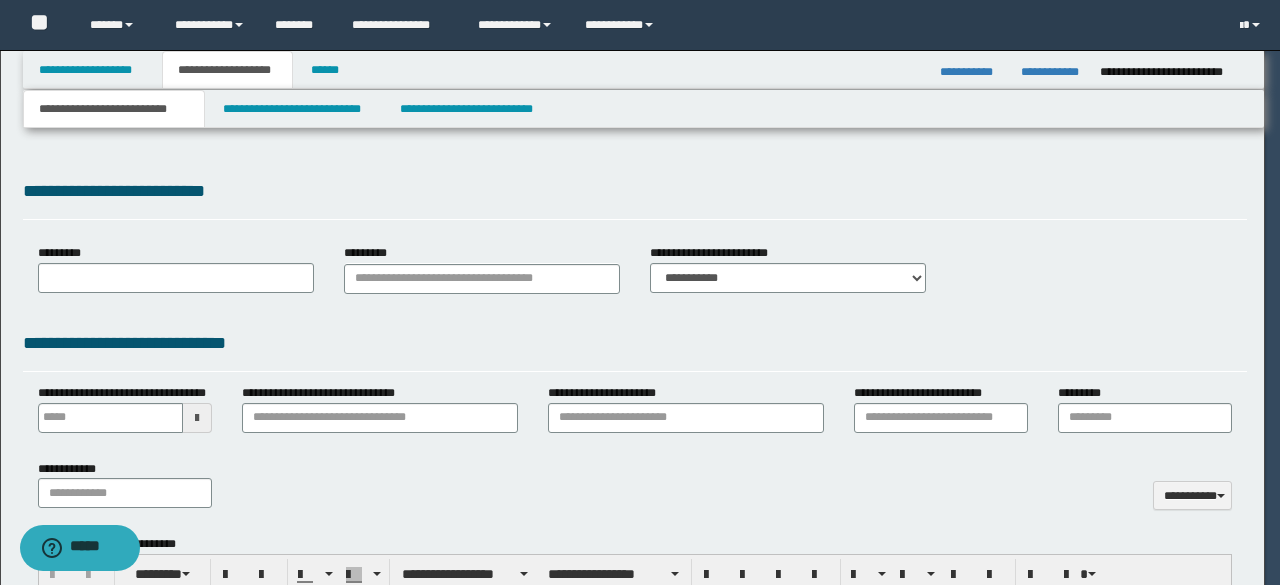 select on "*" 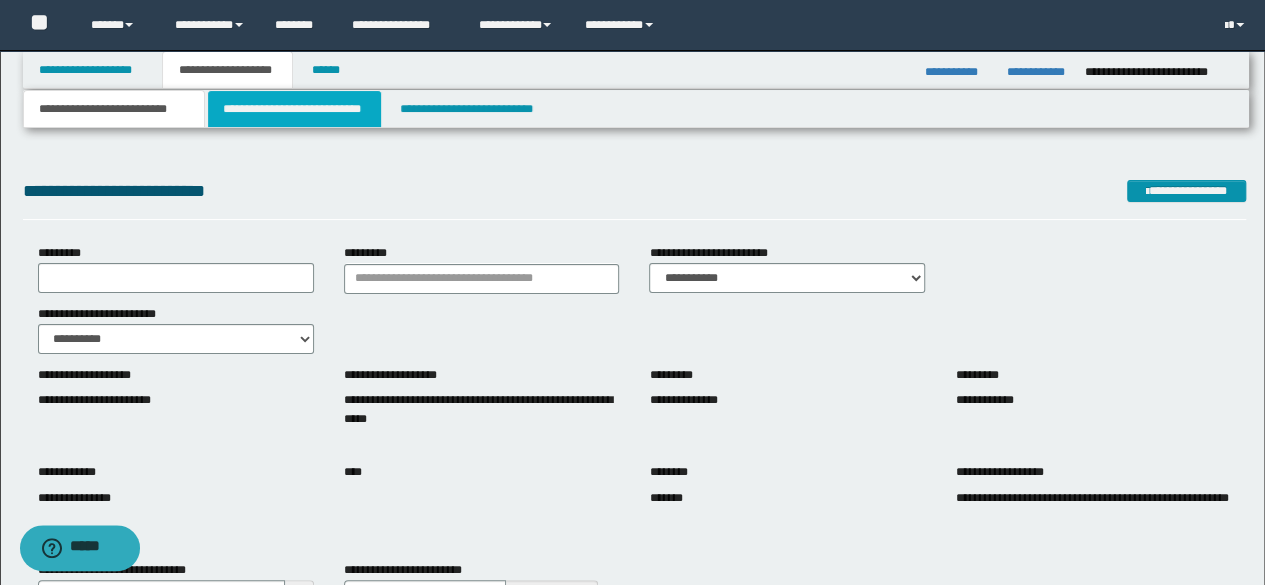 click on "**********" at bounding box center (294, 109) 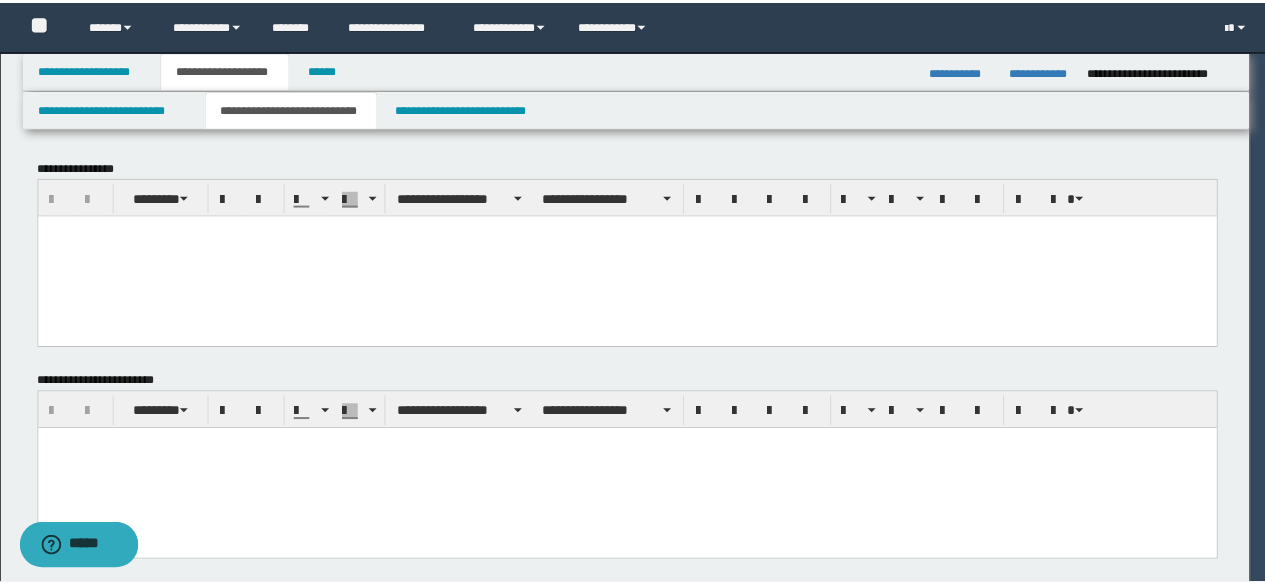 scroll, scrollTop: 0, scrollLeft: 0, axis: both 